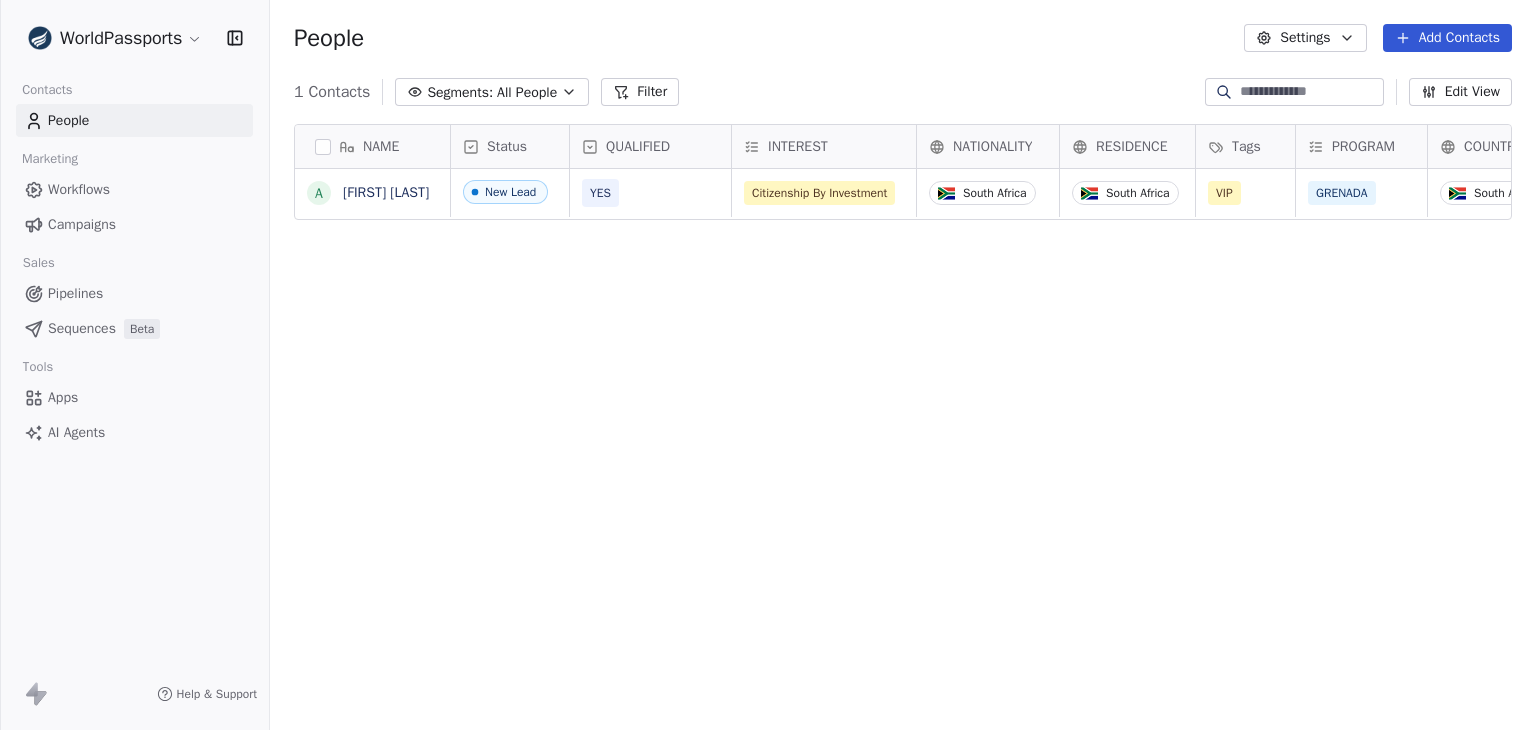 scroll, scrollTop: 0, scrollLeft: 0, axis: both 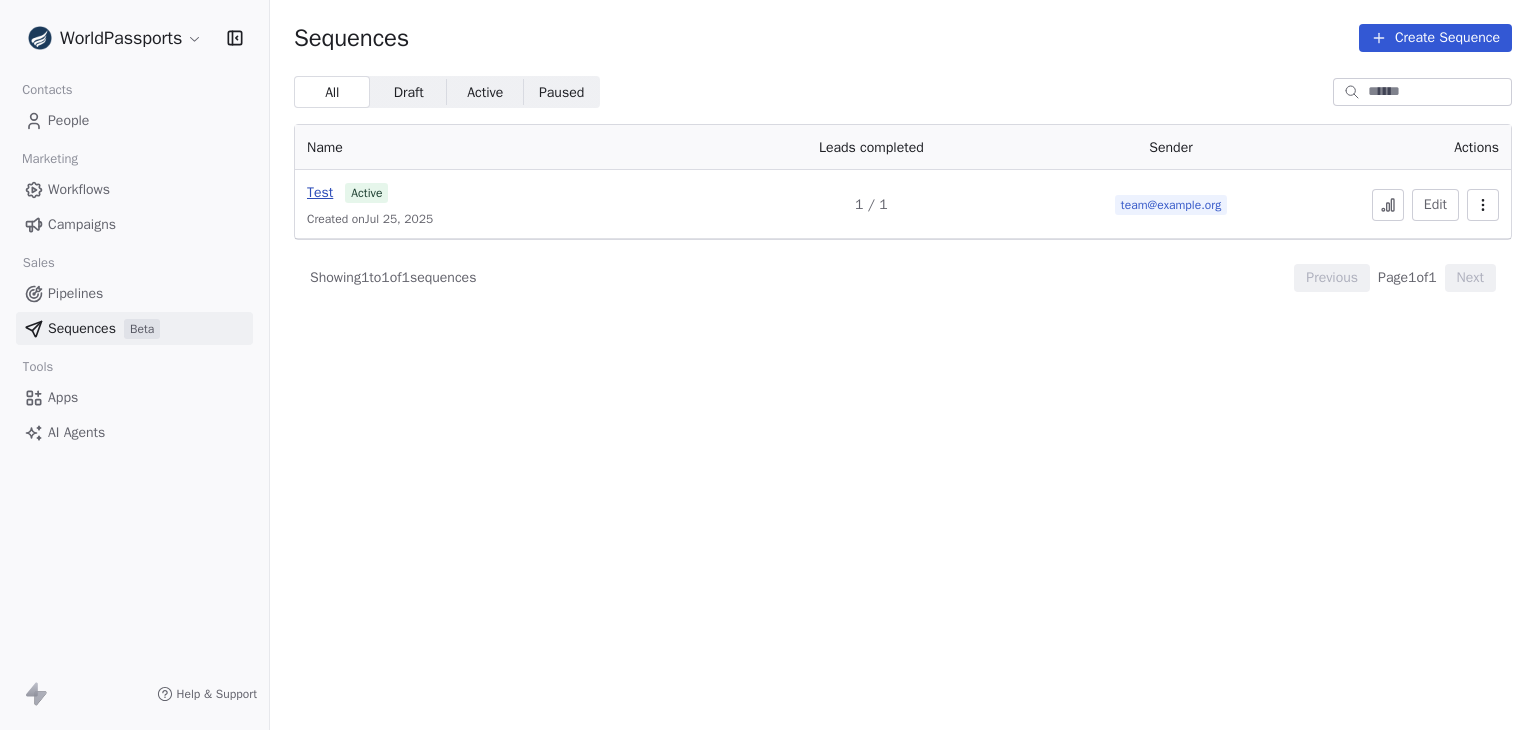 click on "Test" at bounding box center [320, 192] 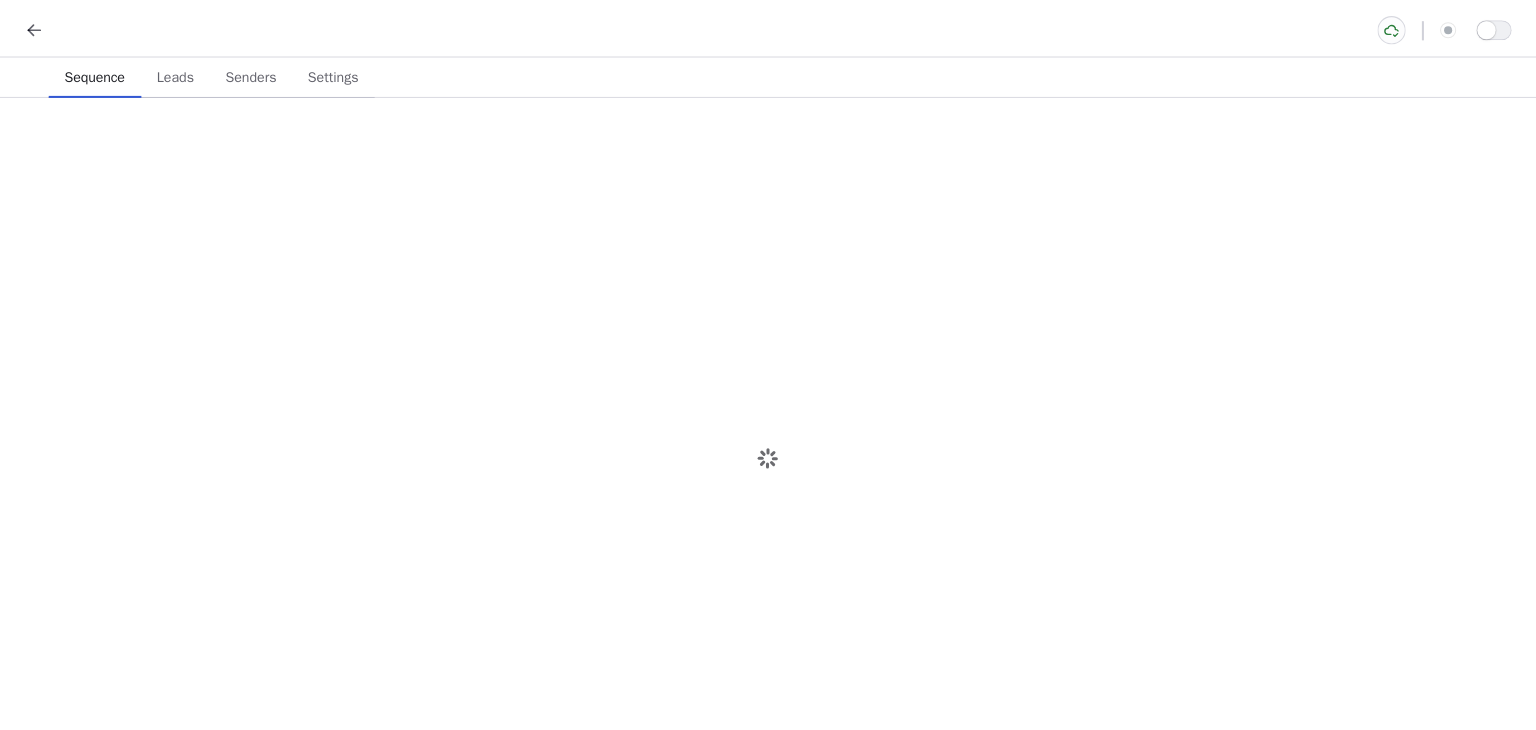 scroll, scrollTop: 0, scrollLeft: 0, axis: both 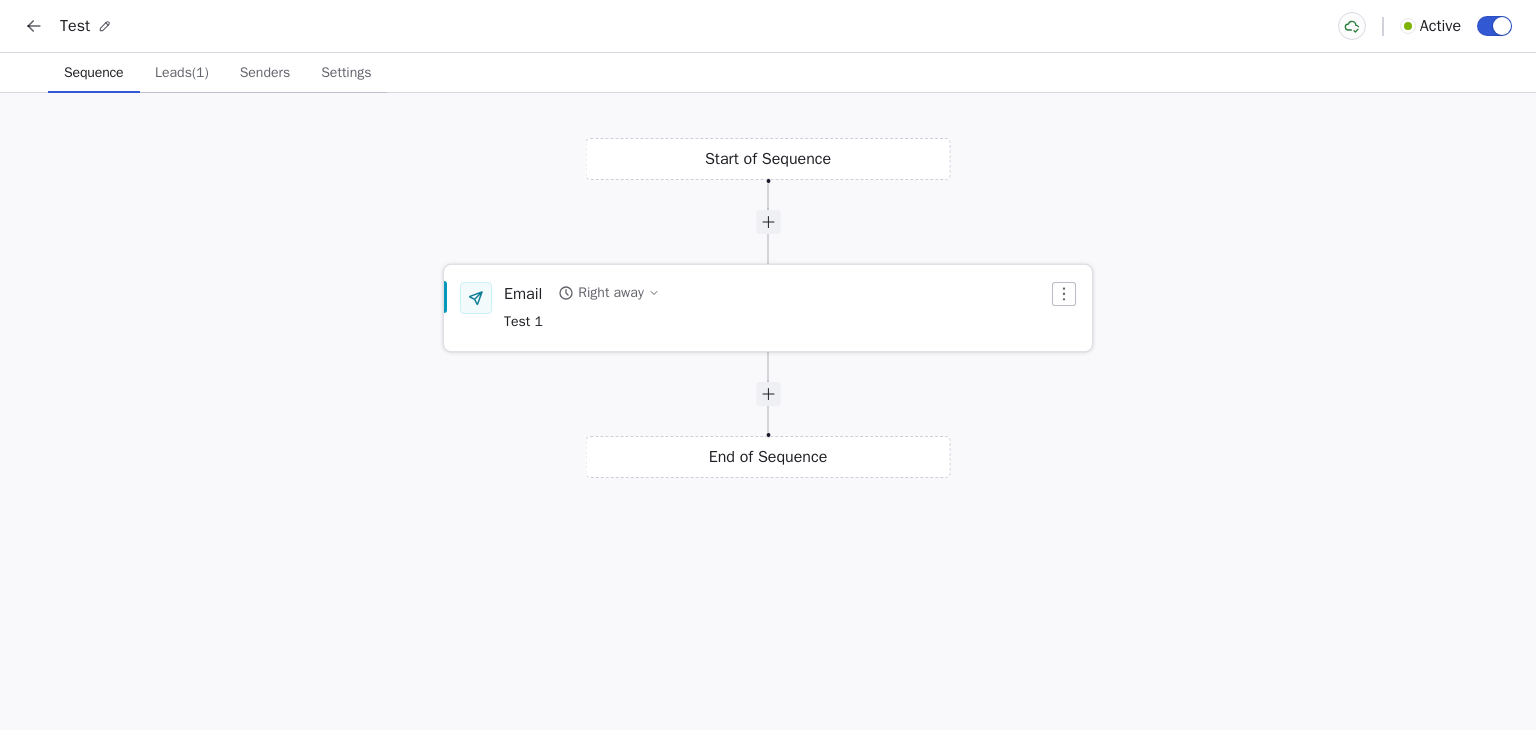 click on "Email Right away Test 1" at bounding box center [776, 308] 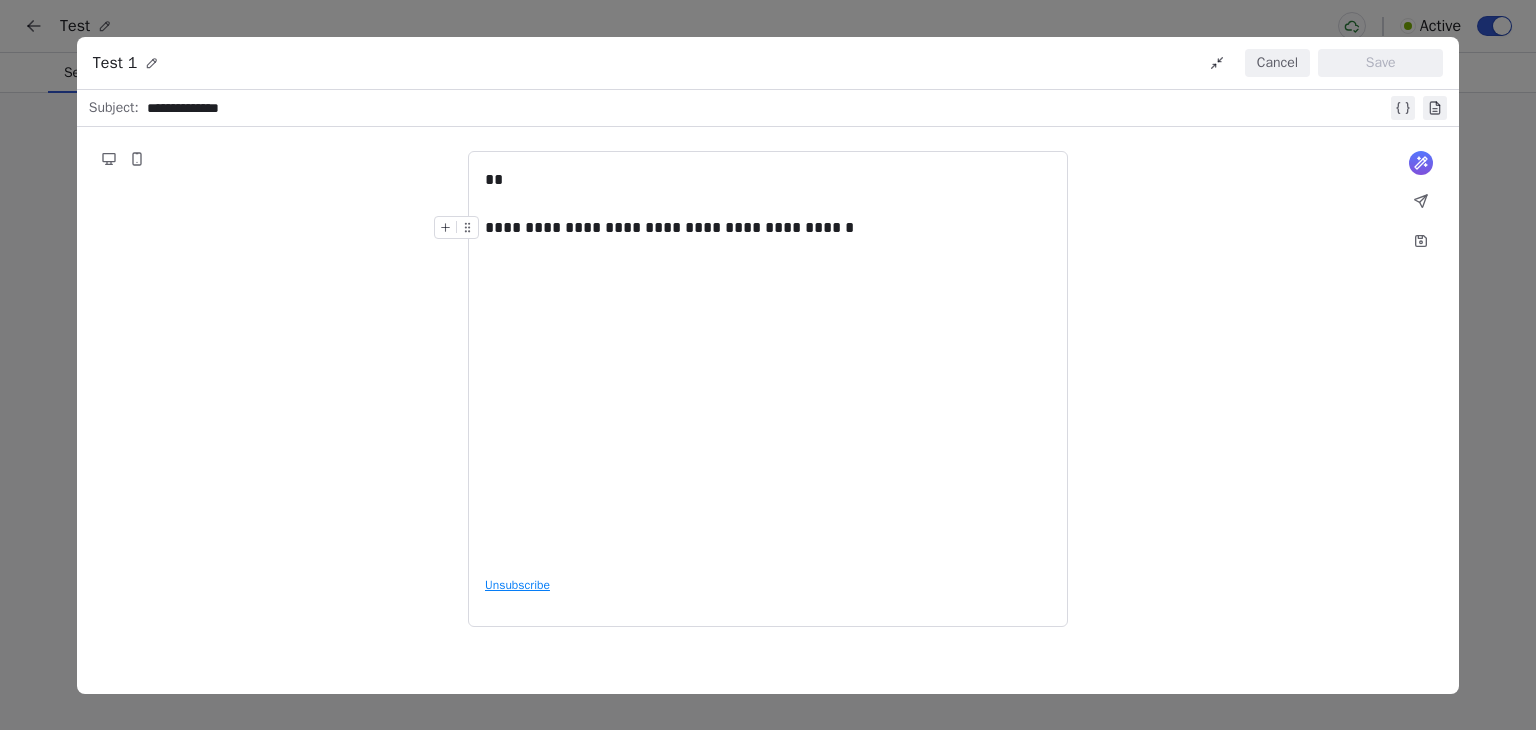 click on "Cancel" at bounding box center (1277, 63) 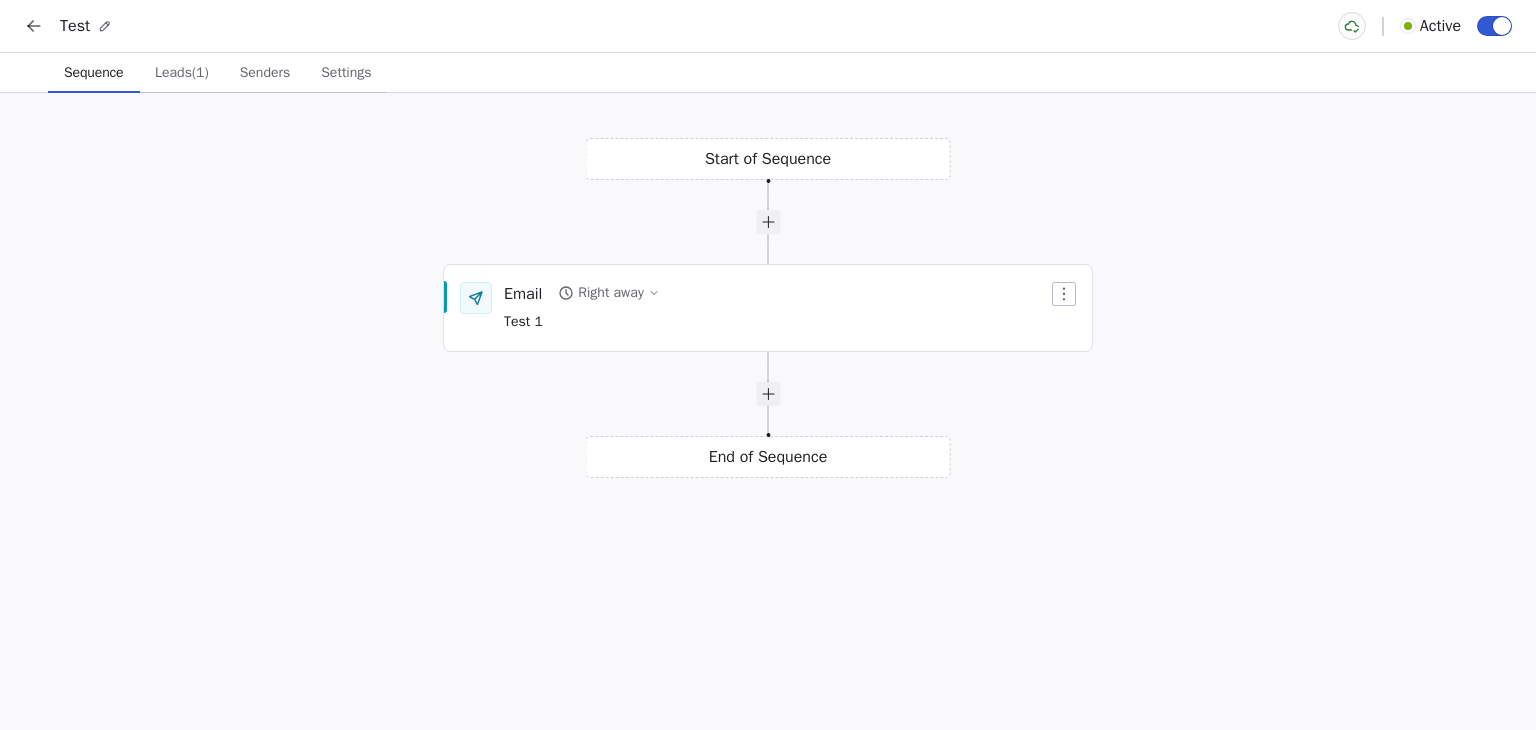 click 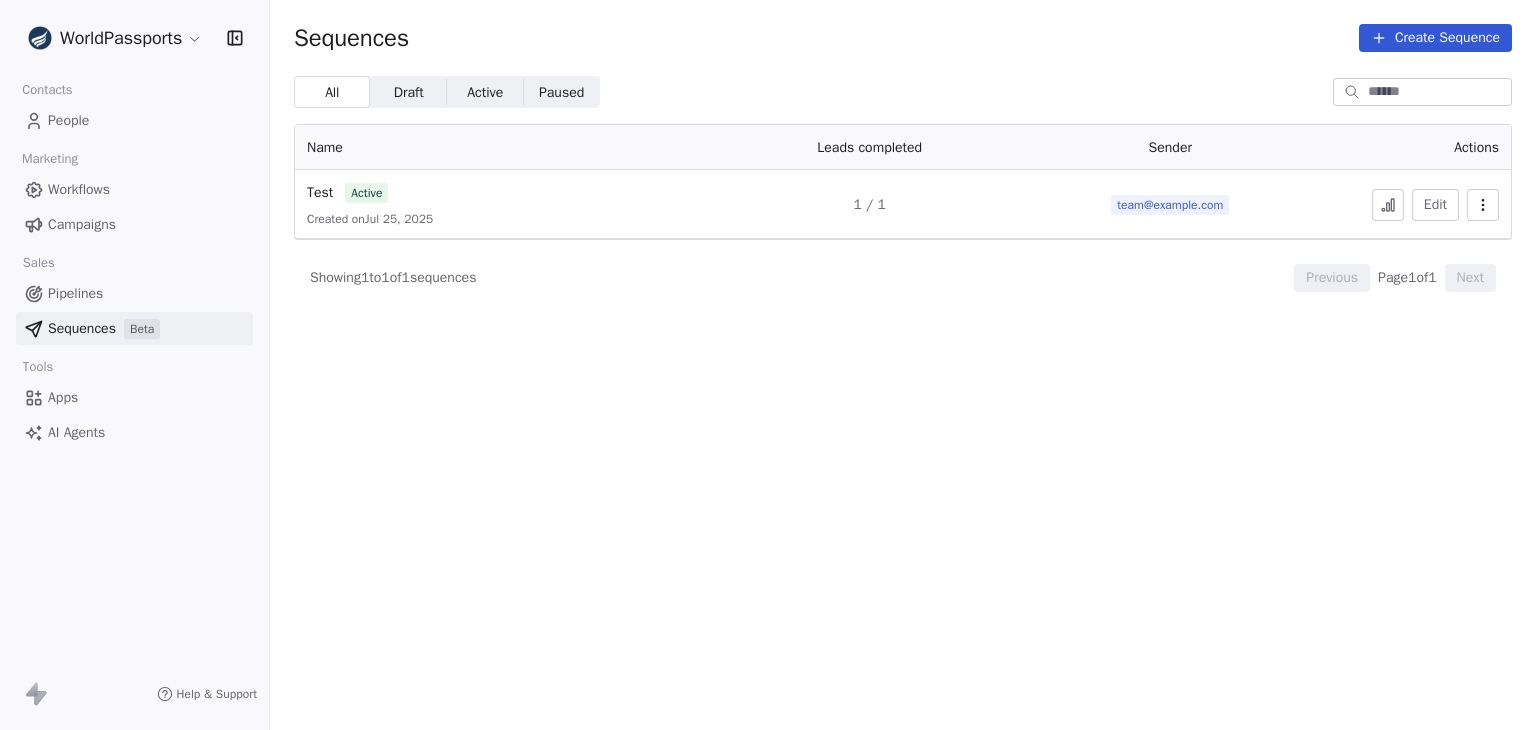 click 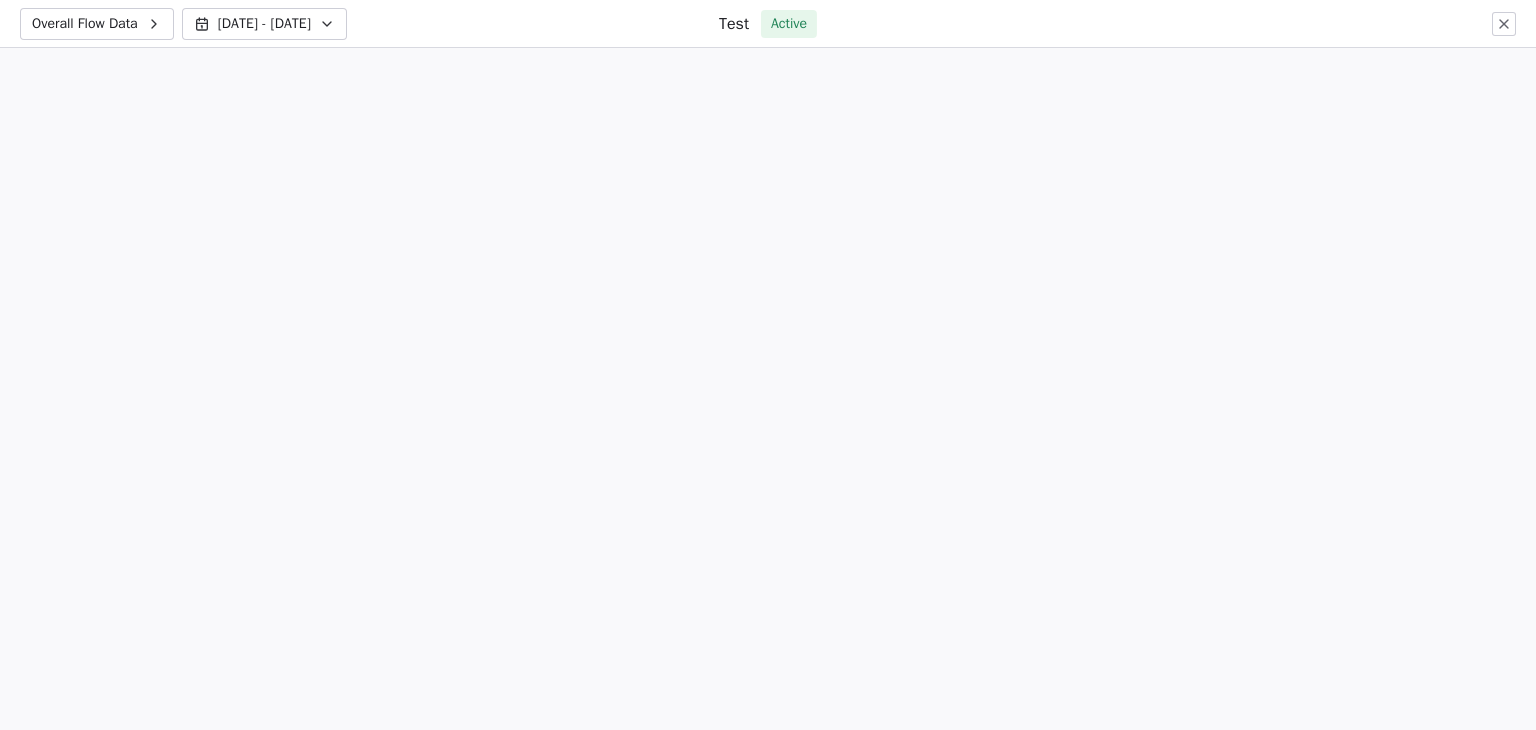 scroll, scrollTop: 0, scrollLeft: 0, axis: both 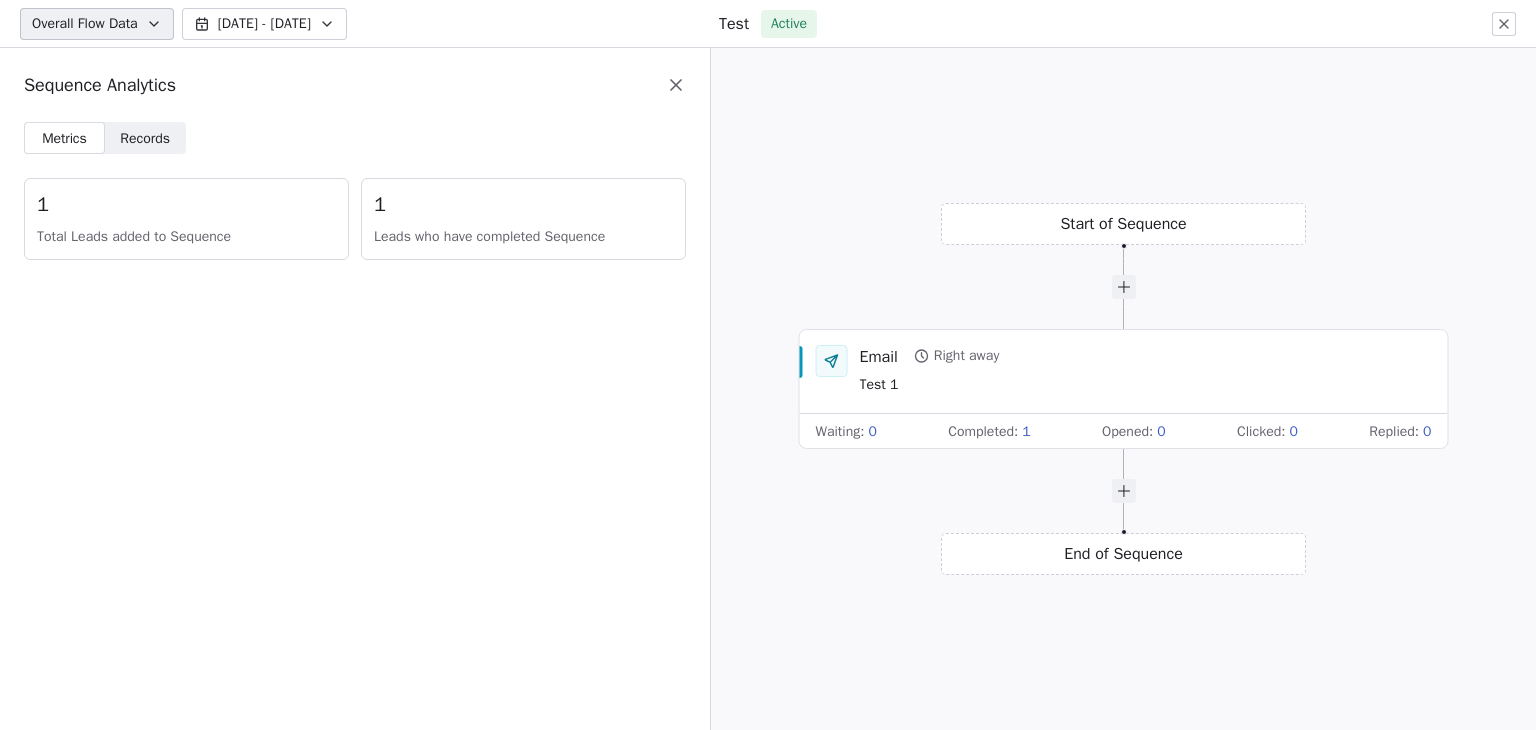 click 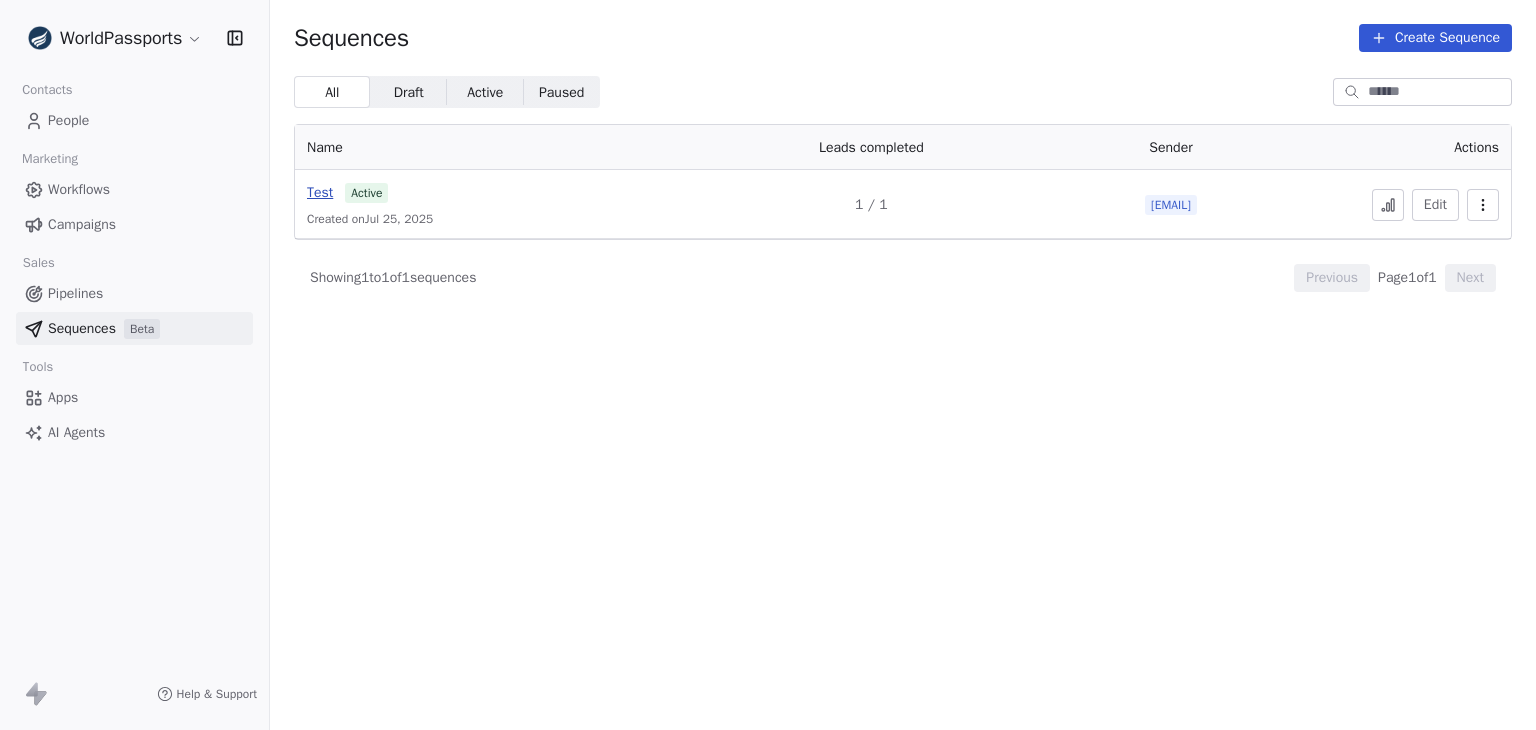 click on "Test" at bounding box center (320, 192) 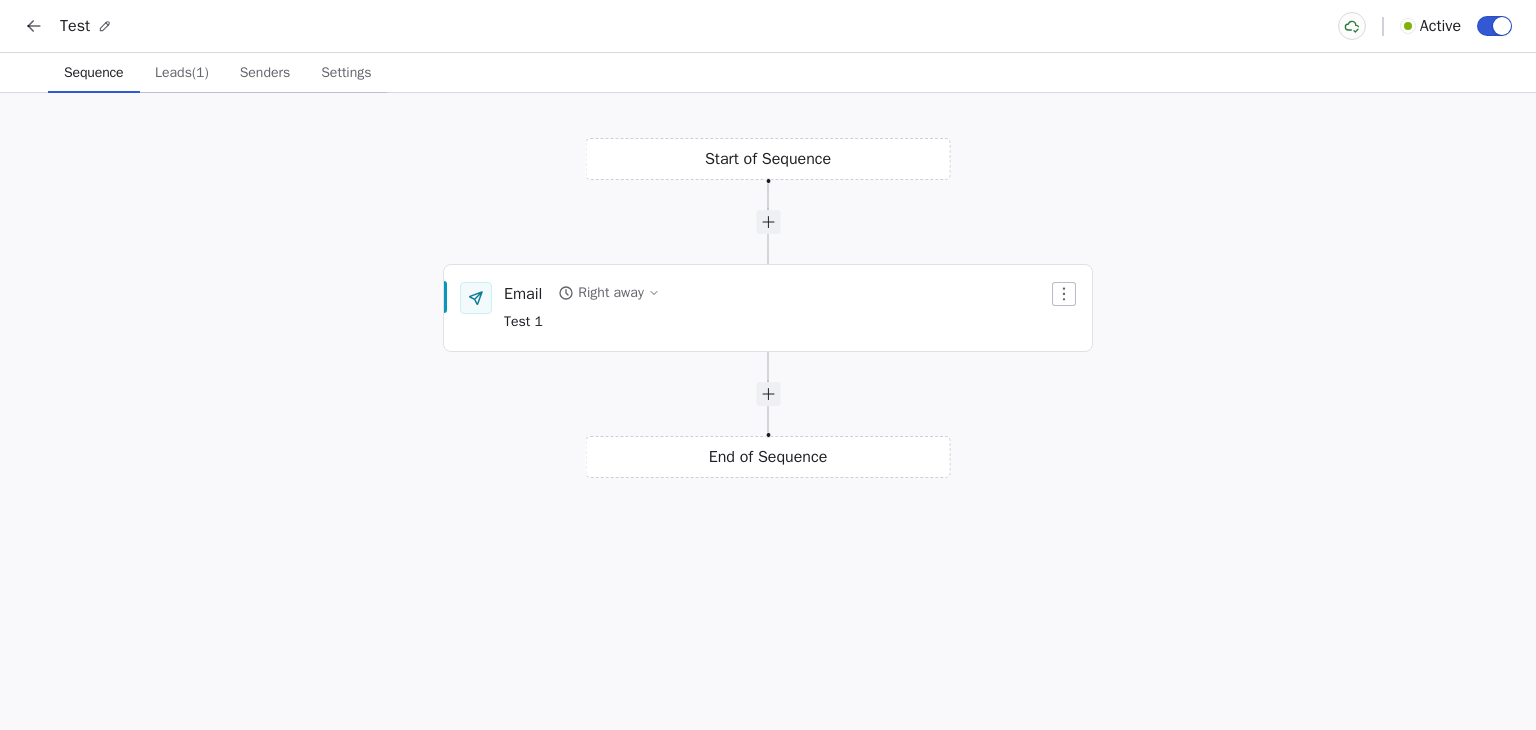 scroll, scrollTop: 0, scrollLeft: 0, axis: both 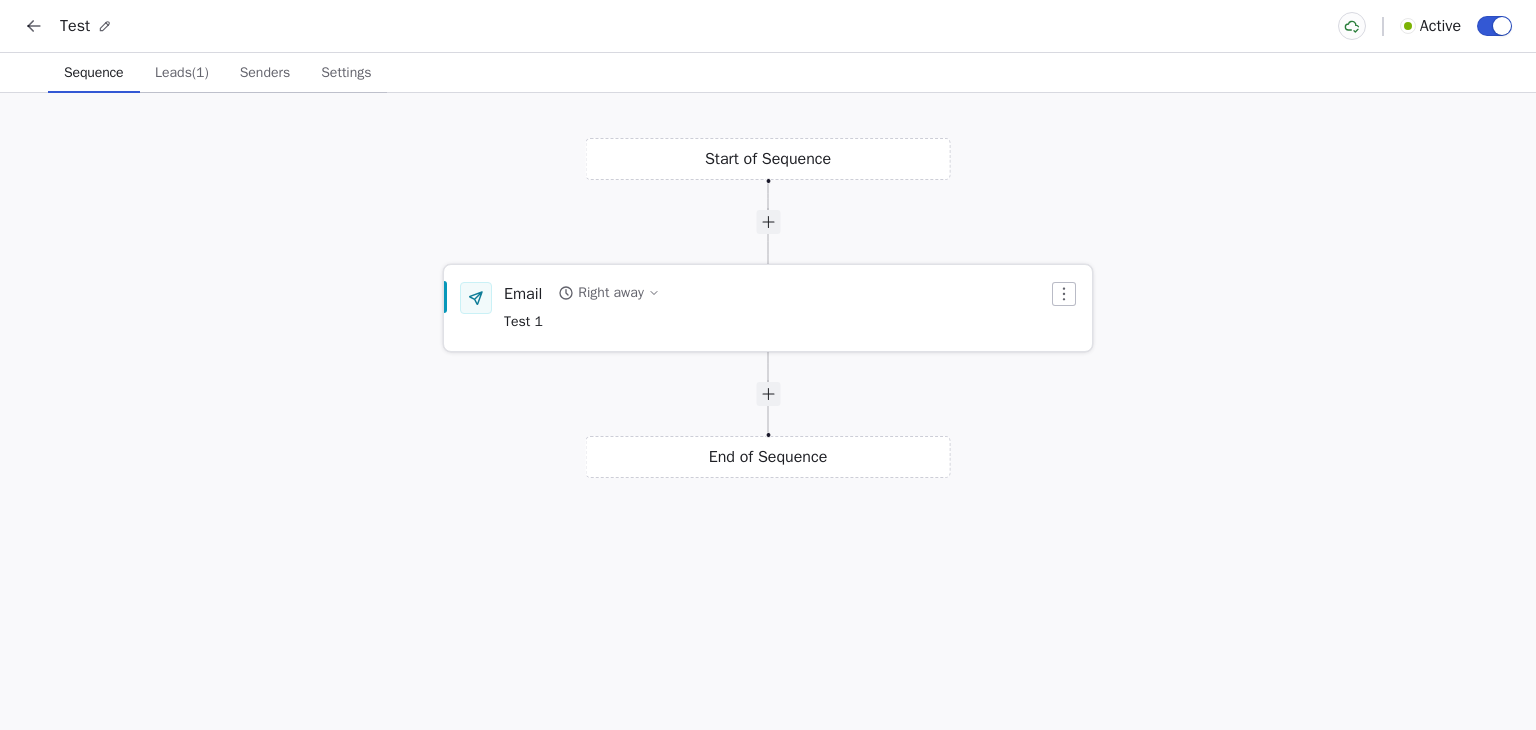 click on "Email Right away Test 1" at bounding box center (776, 308) 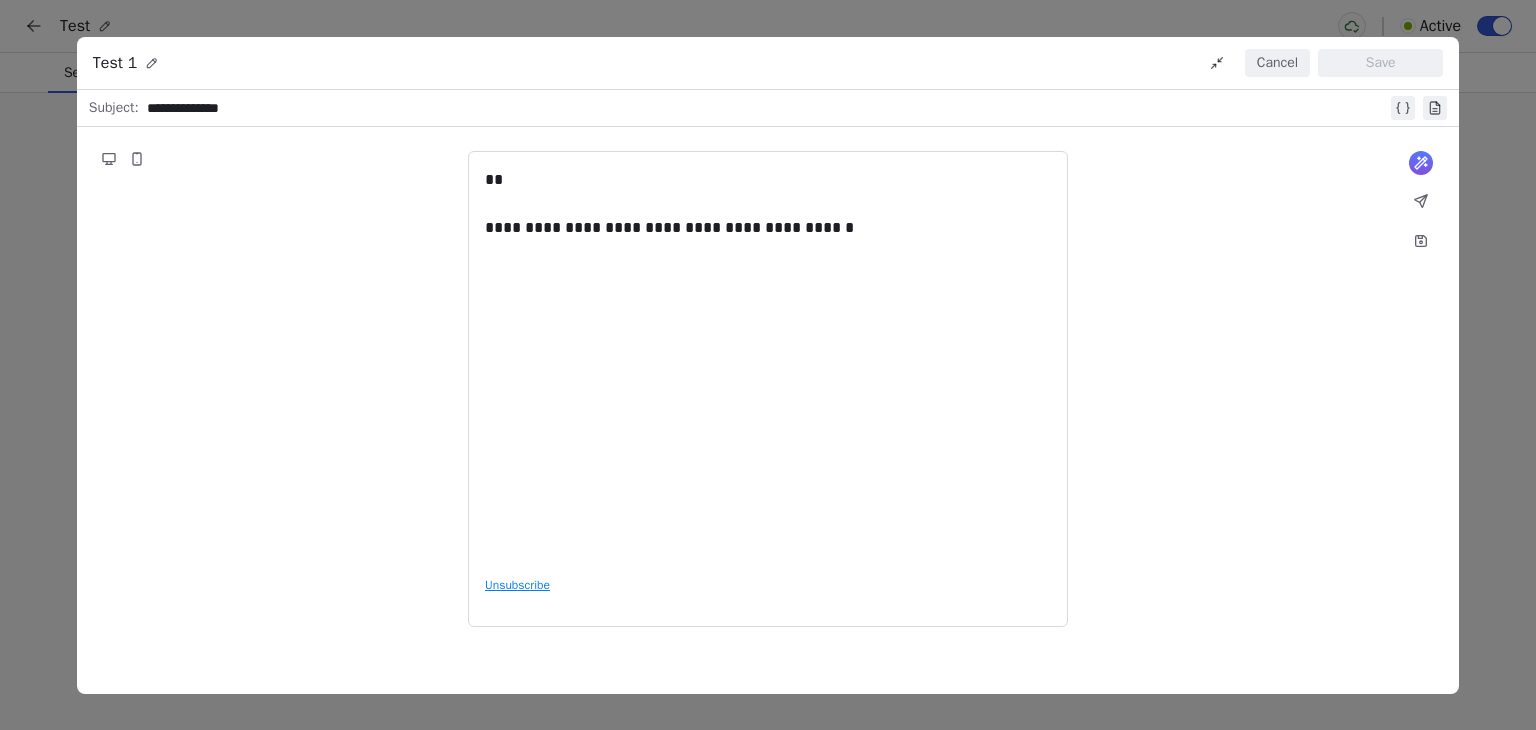 click on "Cancel" at bounding box center (1277, 63) 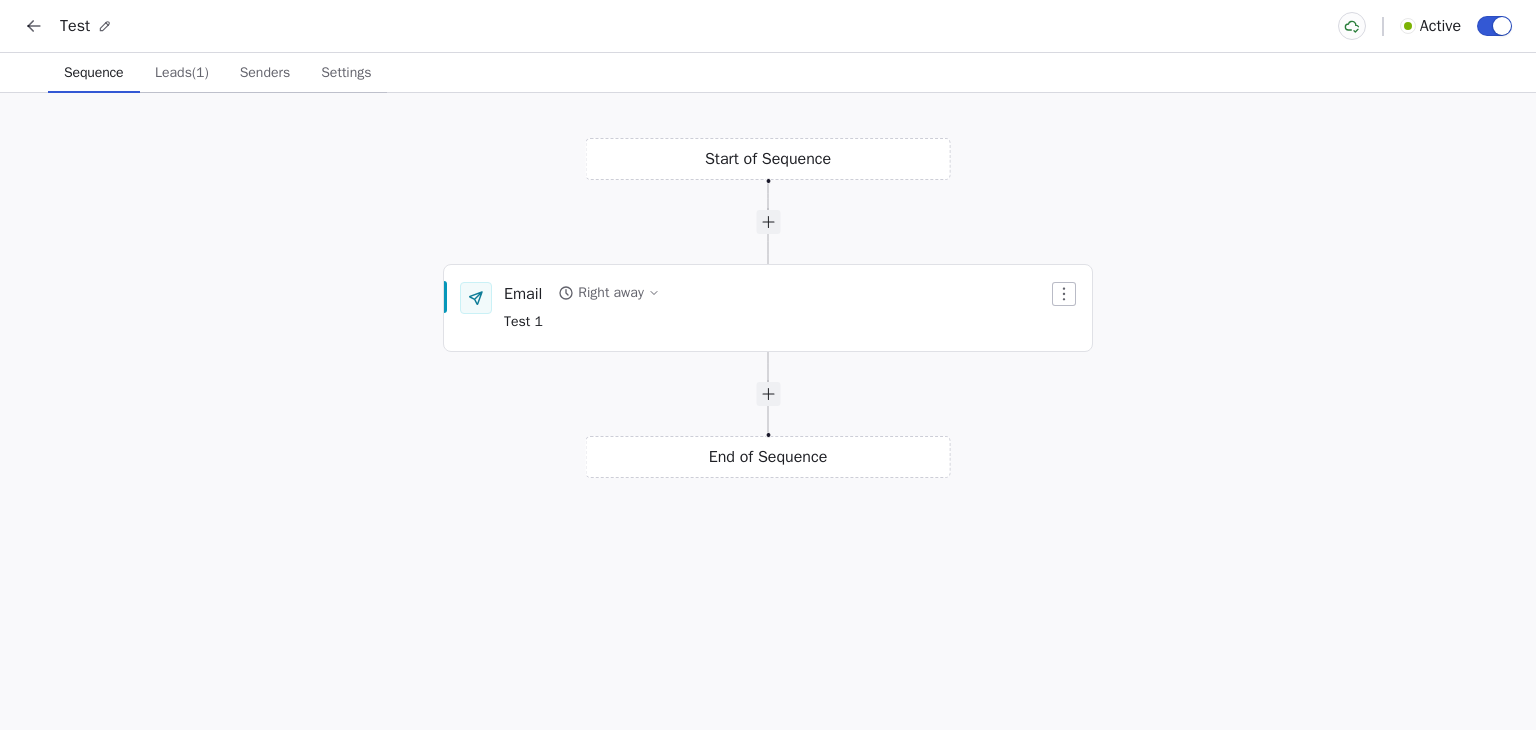 click at bounding box center (34, 26) 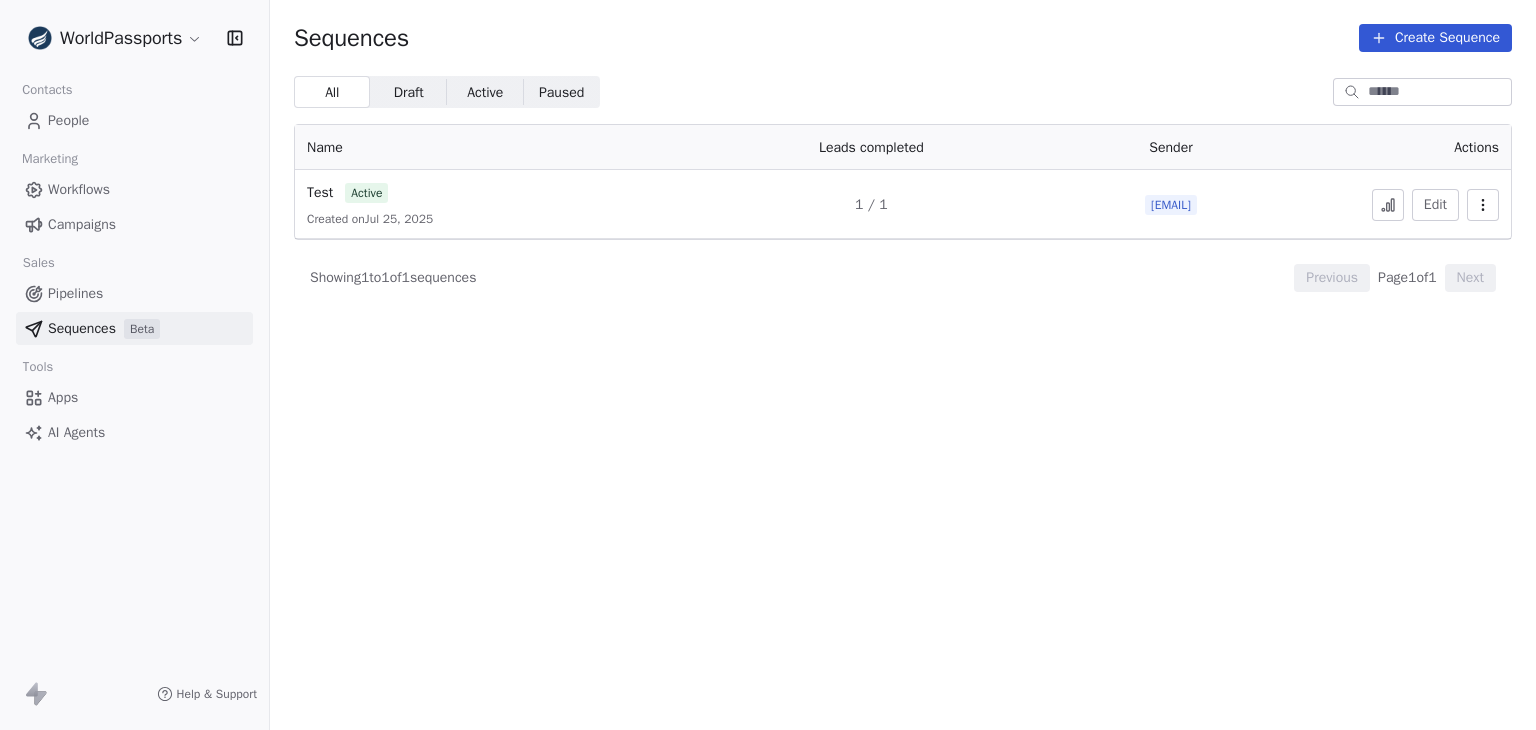 click on "WorldPassports Contacts People Marketing Workflows Campaigns Sales Pipelines Sequences Beta Tools Apps AI Agents Help & Support Sequences Create Sequence All All Draft Draft Active Active Paused Paused Name Leads completed Sender Actions Test active Created on Jul 25, 2025 1 / 1 [EMAIL] Edit Showing 1 to 1 of 1 sequences Previous Page 1 of 1 Next" at bounding box center [768, 365] 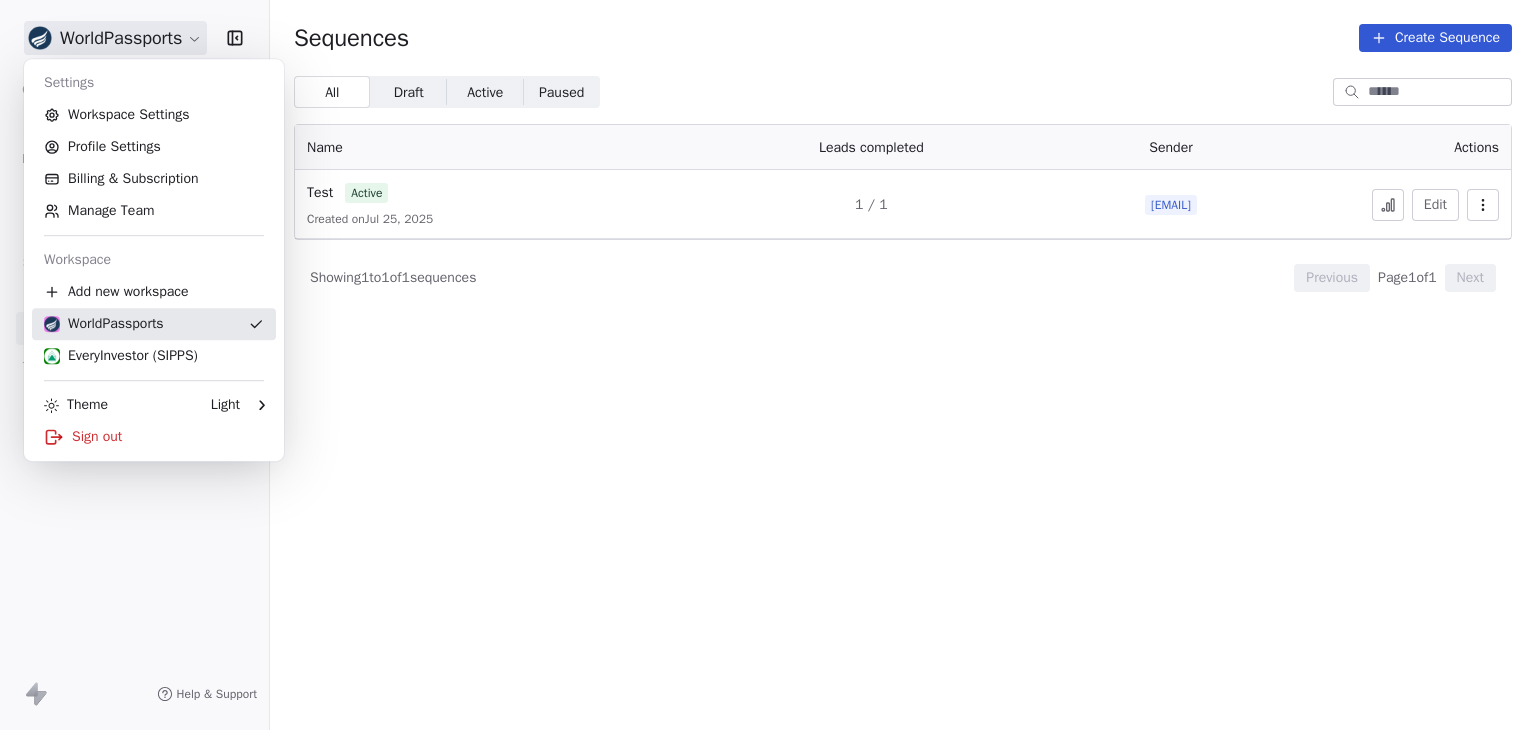 click on "WorldPassports" at bounding box center (104, 324) 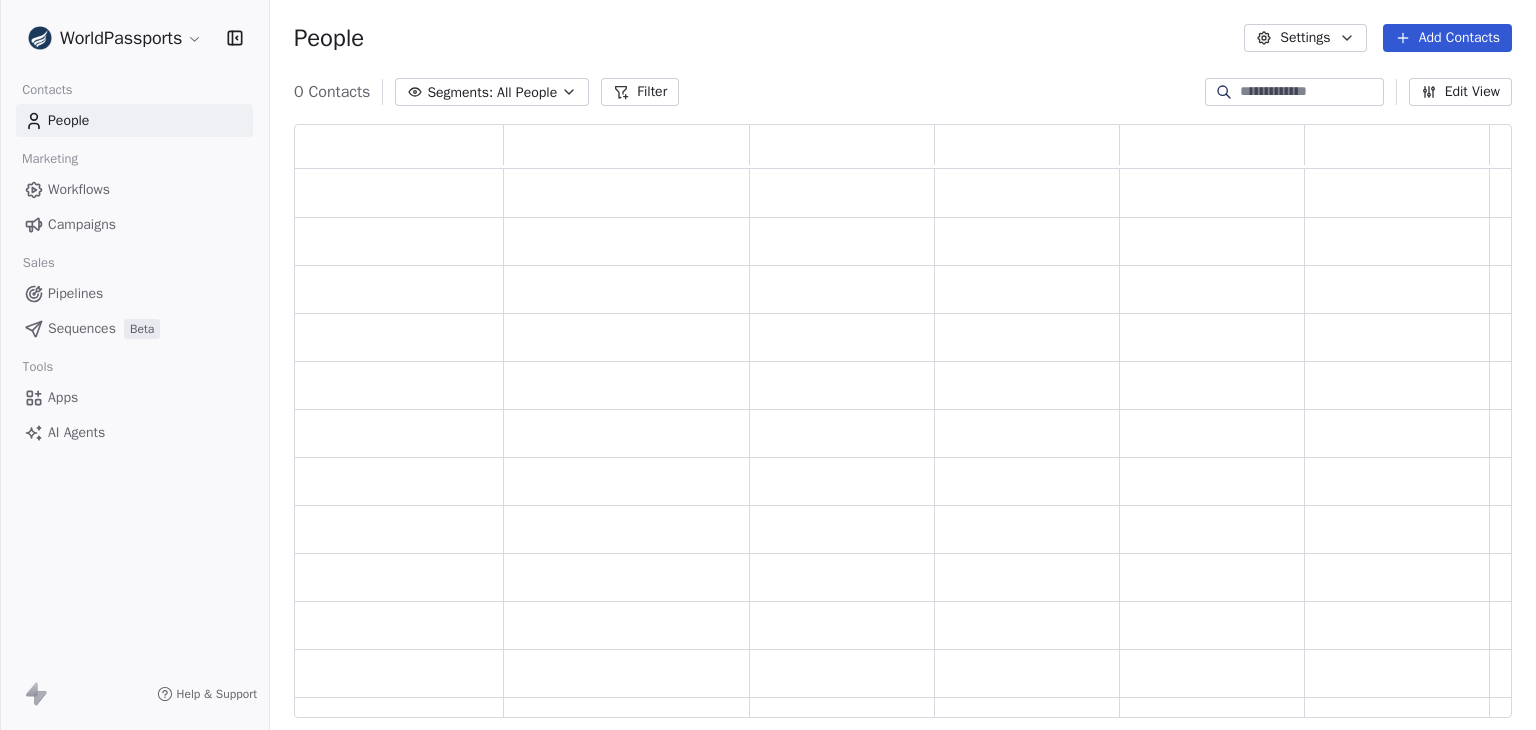scroll, scrollTop: 16, scrollLeft: 16, axis: both 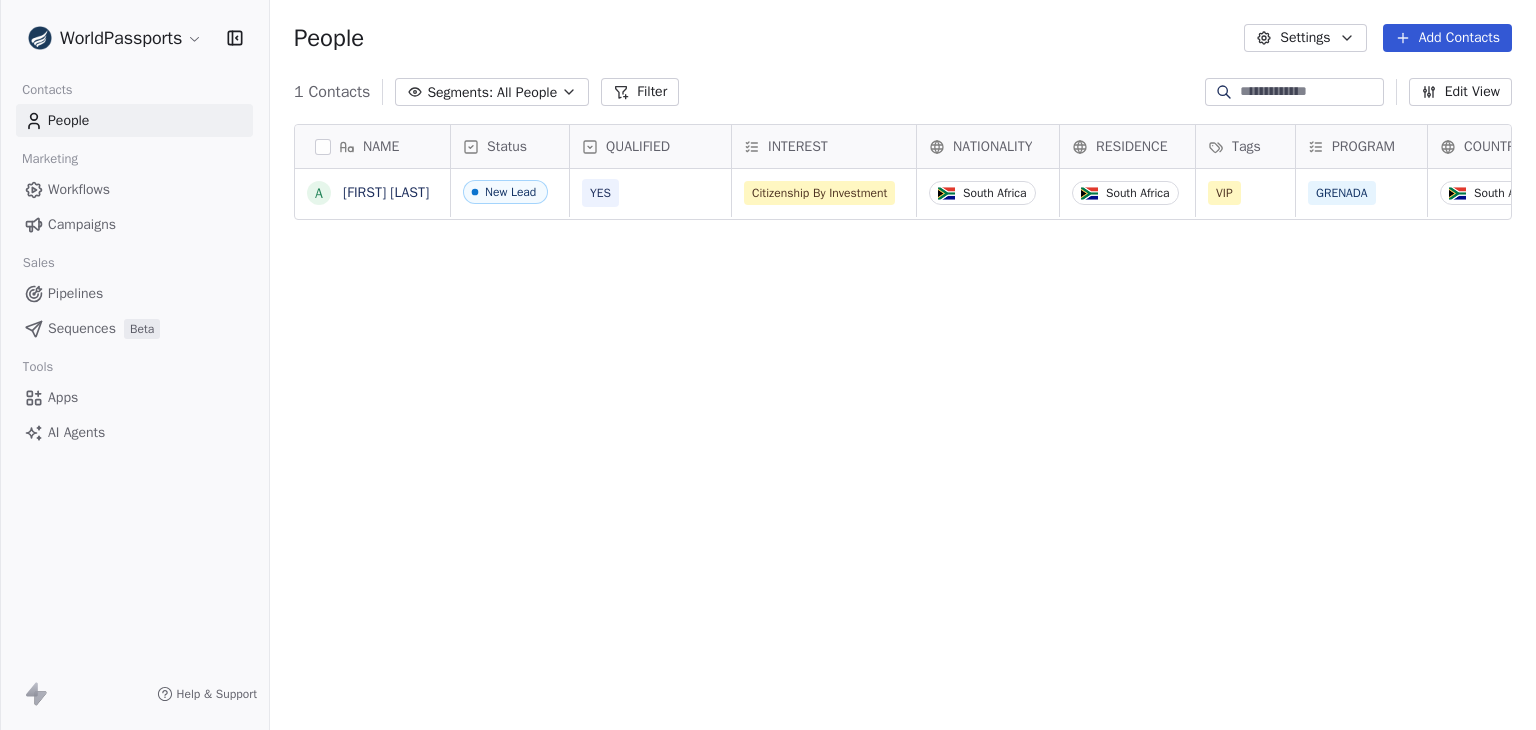 click on "WorldPassports Contacts People Marketing Workflows Campaigns Sales Pipelines Sequences Beta Tools Apps AI Agents Help & Support People Settings  Add Contacts 1 Contacts Segments: All People Filter  Edit View Tag Add to Sequence Export NAME A Alex Read Status QUALIFIED INTEREST NATIONALITY RESIDENCE Tags PROGRAM COUNTRY PHONE EMAIL PAGE TITLE New Lead YES Citizenship By Investment South Africa South Africa VIP GRENADA South Africa alex@lab41.co
To pick up a draggable item, press the space bar.
While dragging, use the arrow keys to move the item.
Press space again to drop the item in its new position, or press escape to cancel." at bounding box center (768, 365) 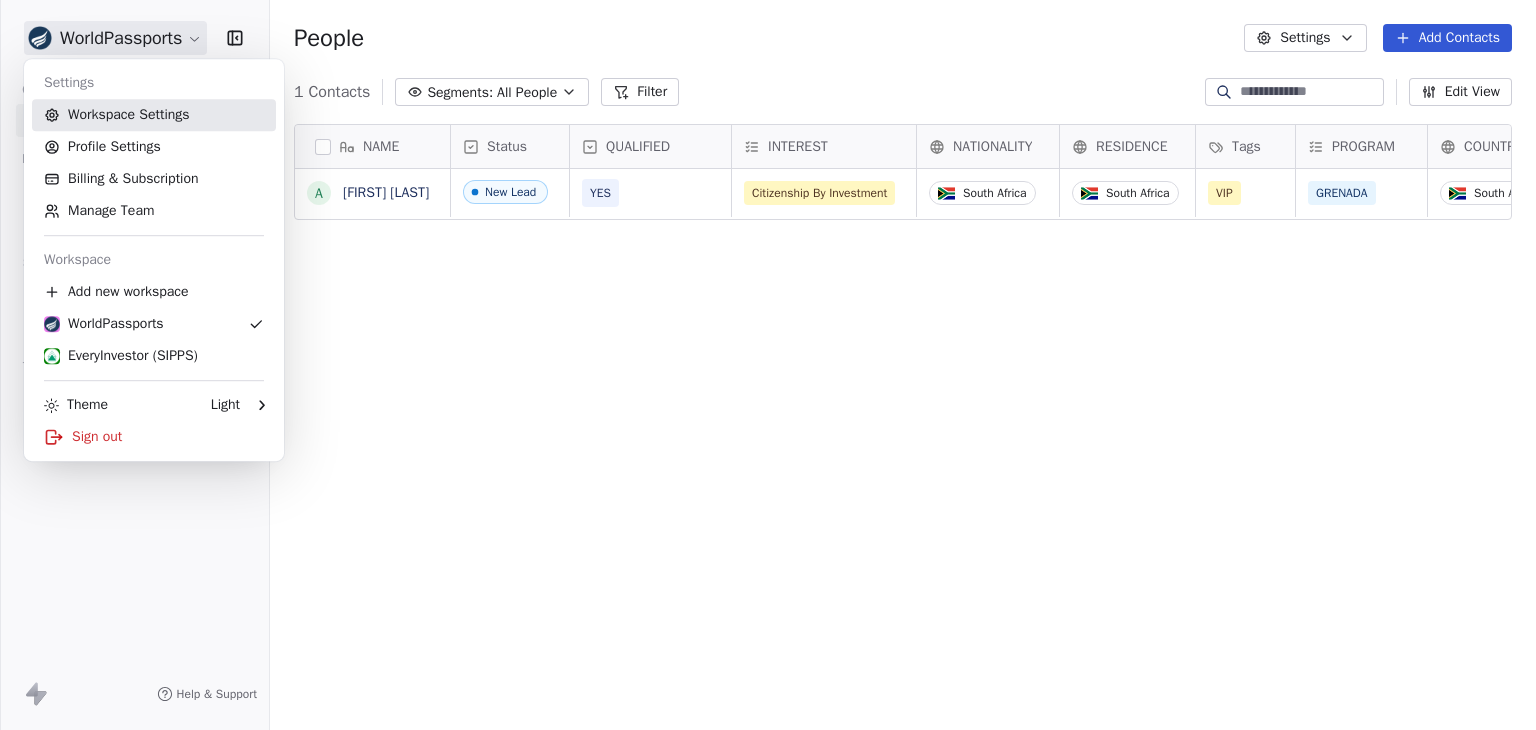 click on "Workspace Settings" at bounding box center [154, 115] 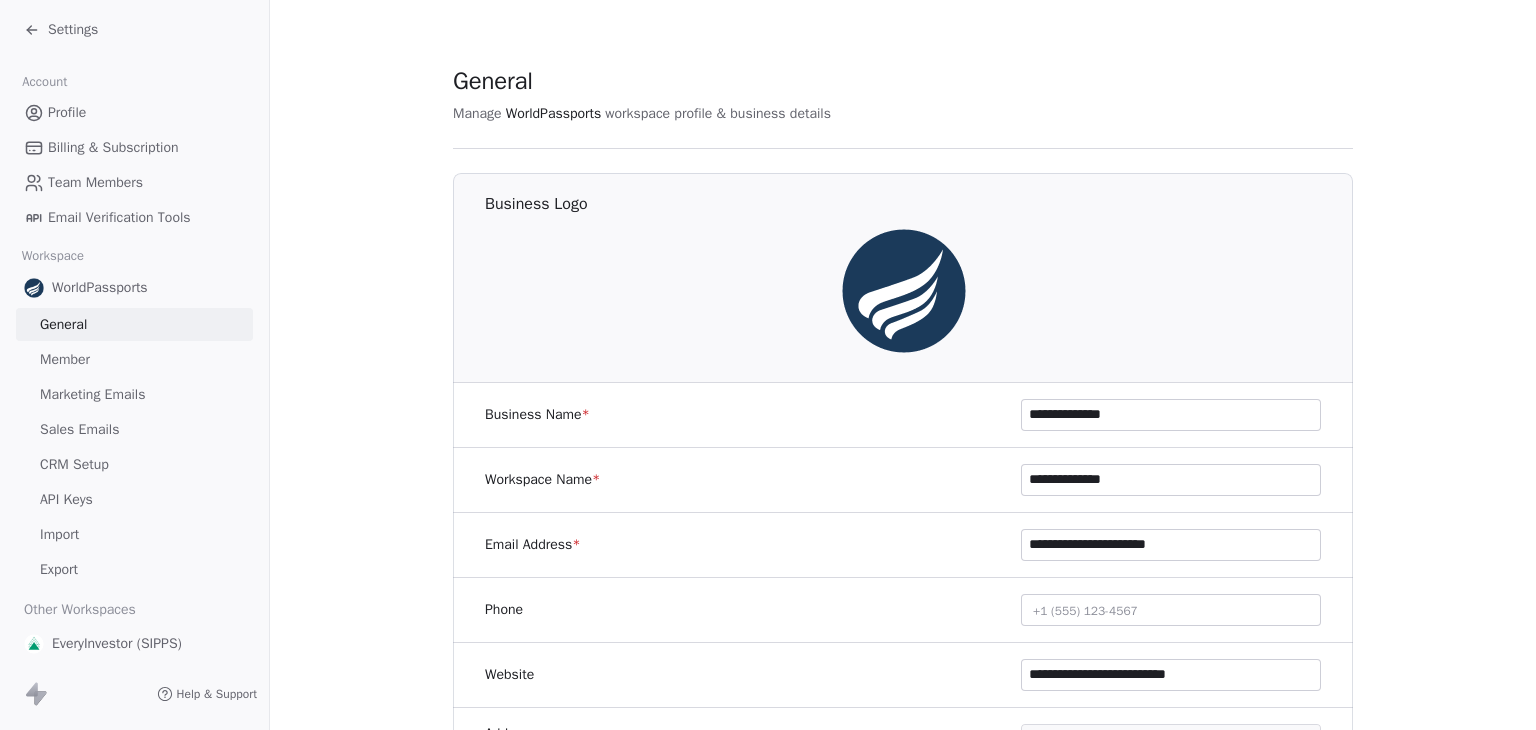 click on "Sales Emails" at bounding box center [79, 429] 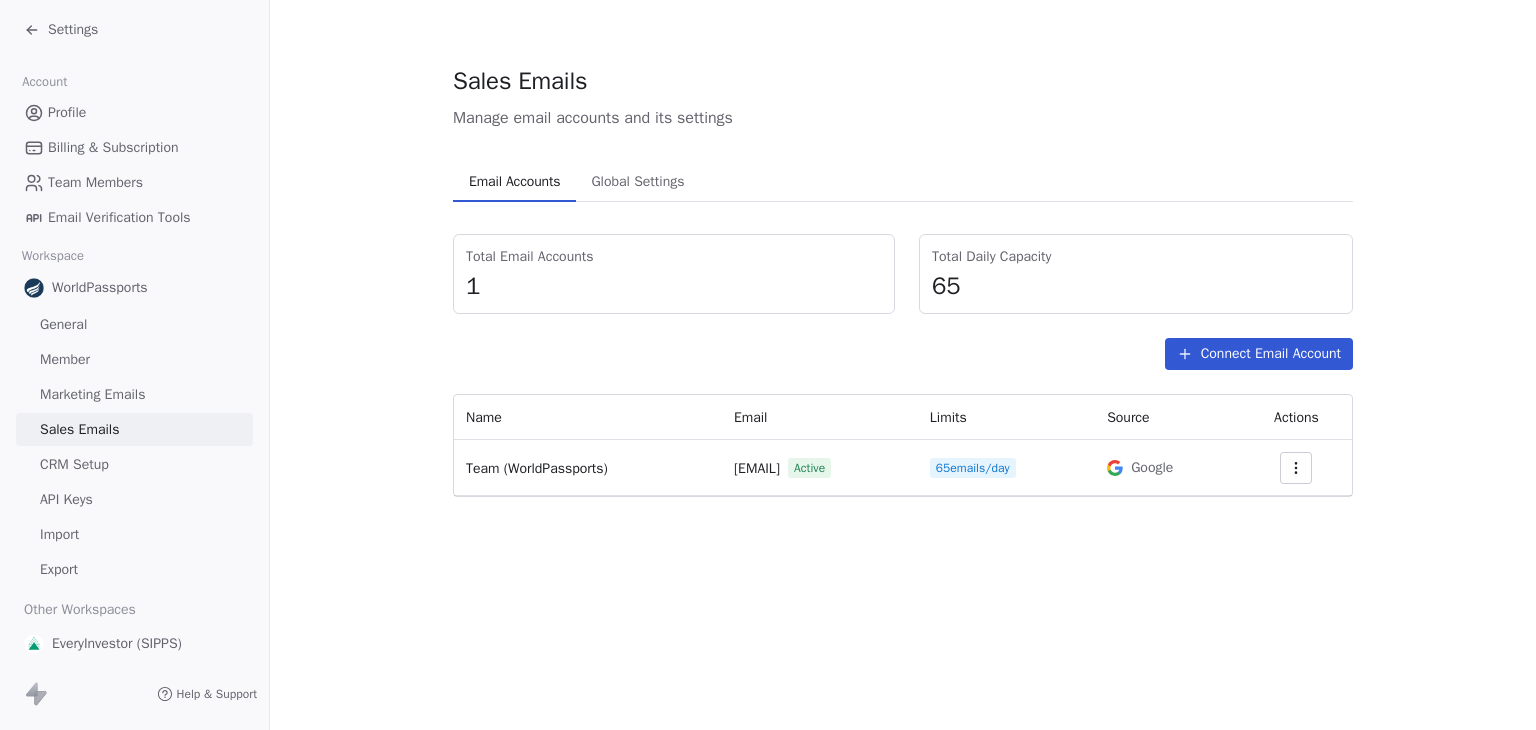 click on "Settings" at bounding box center (73, 30) 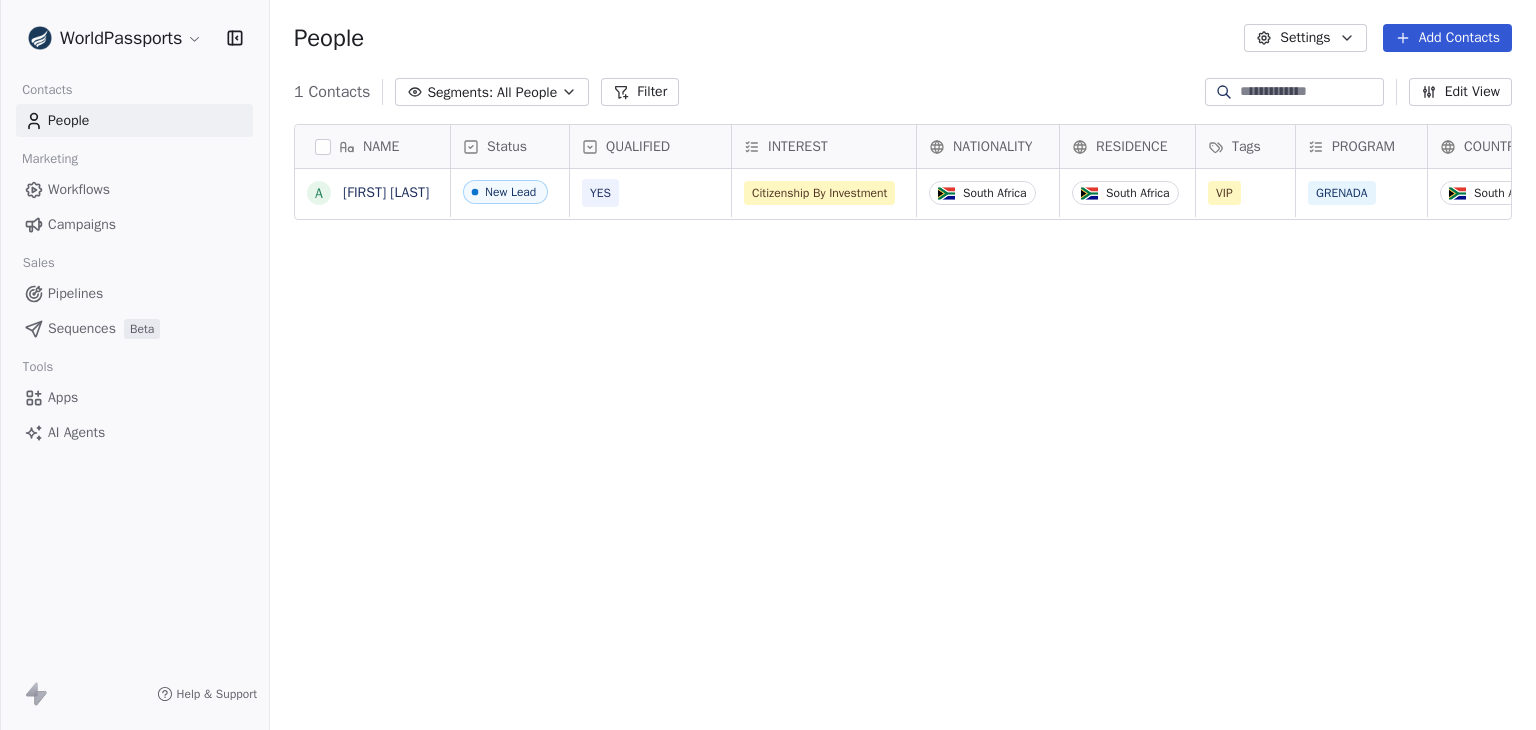 scroll, scrollTop: 16, scrollLeft: 16, axis: both 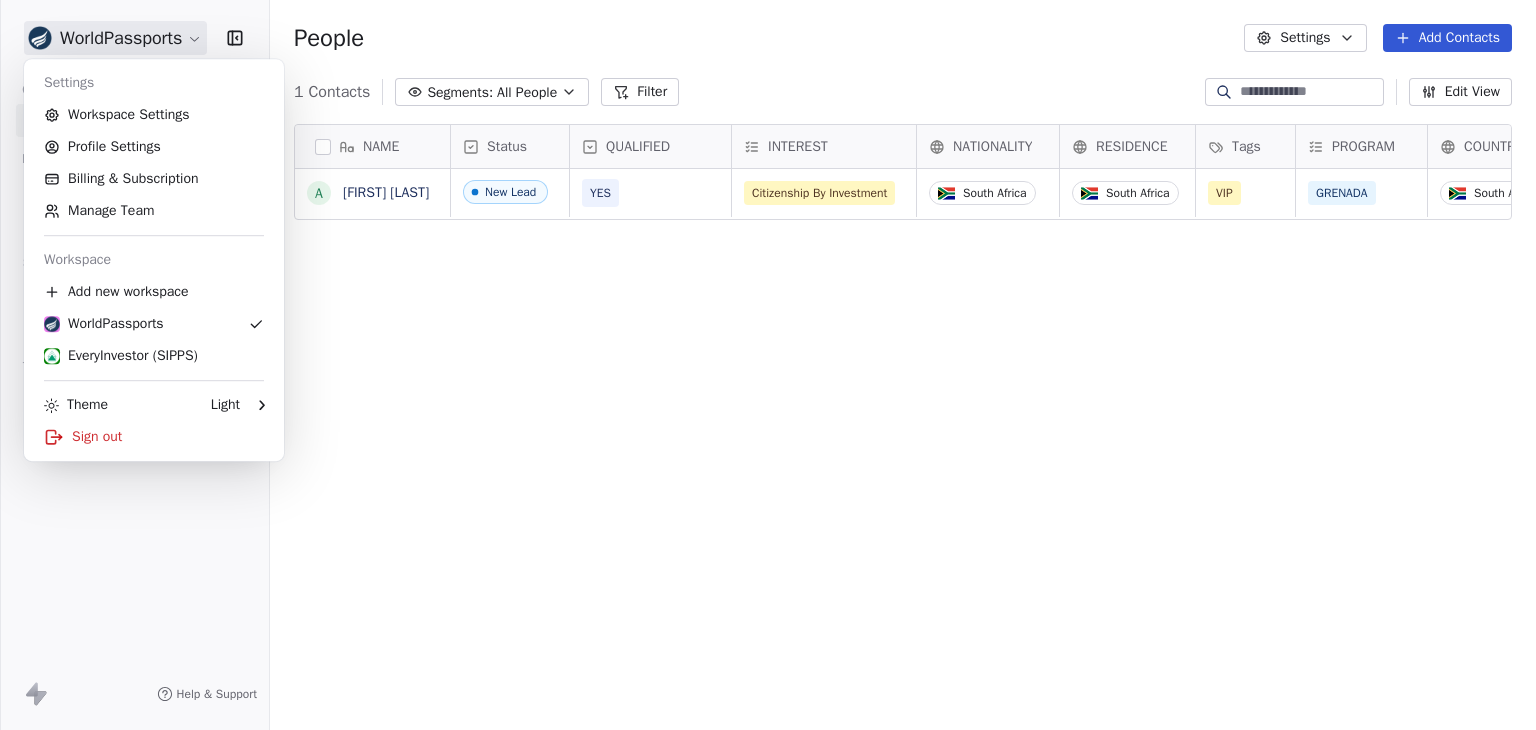 click on "WorldPassports Contacts People Marketing Workflows Campaigns Sales Pipelines Sequences Beta Tools Apps AI Agents Help & Support People Settings  Add Contacts 1 Contacts Segments: All People Filter  Edit View Tag Add to Sequence Export NAME A Alex Read Status QUALIFIED INTEREST NATIONALITY RESIDENCE Tags PROGRAM COUNTRY PHONE EMAIL PAGE TITLE New Lead YES Citizenship By Investment South Africa South Africa VIP GRENADA South Africa alex@lab41.co
To pick up a draggable item, press the space bar.
While dragging, use the arrow keys to move the item.
Press space again to drop the item in its new position, or press escape to cancel.
Settings Workspace Settings Profile Settings Billing & Subscription Manage Team   Workspace Add new workspace WorldPassports EveryInvestor (SIPPS) Theme Light Sign out" at bounding box center [768, 365] 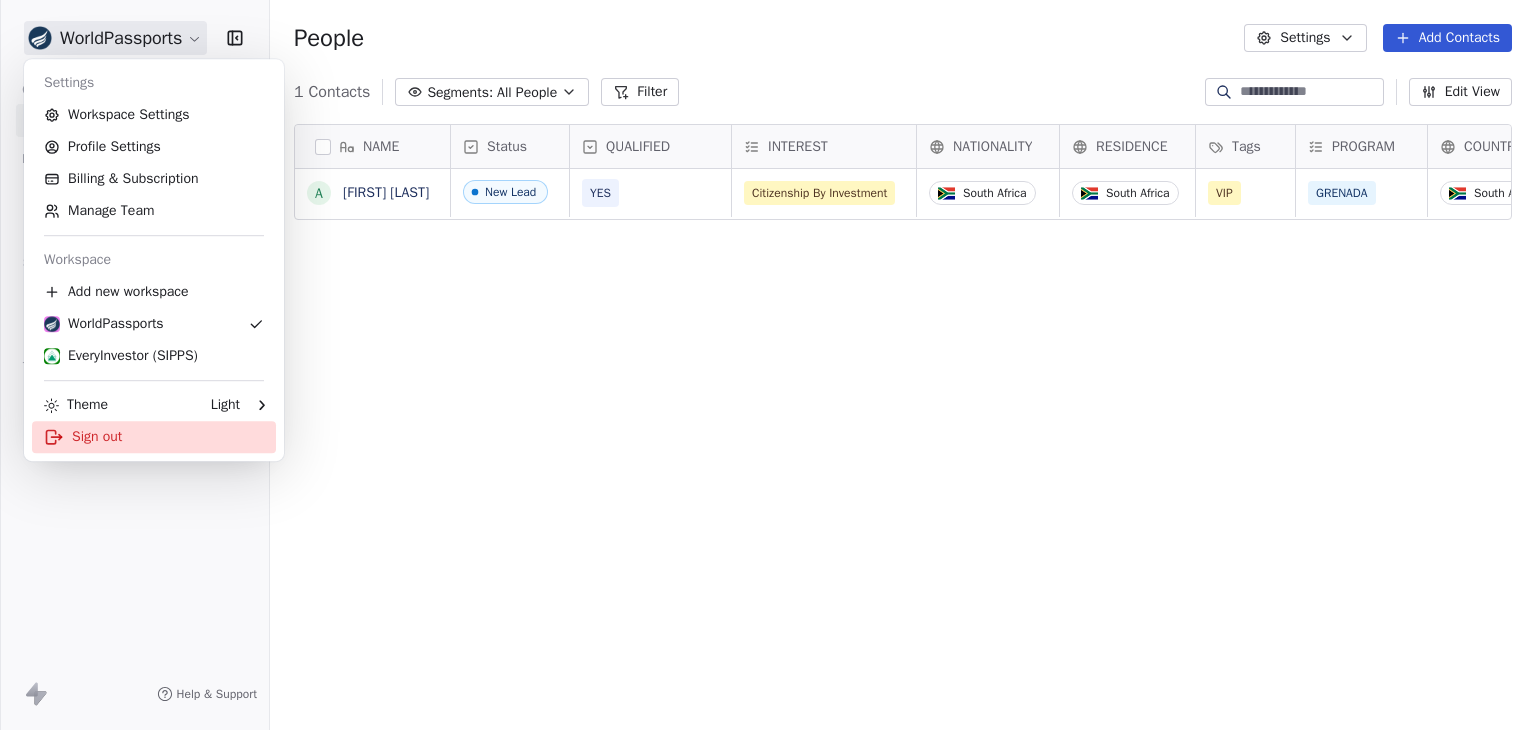 click on "Sign out" at bounding box center (154, 437) 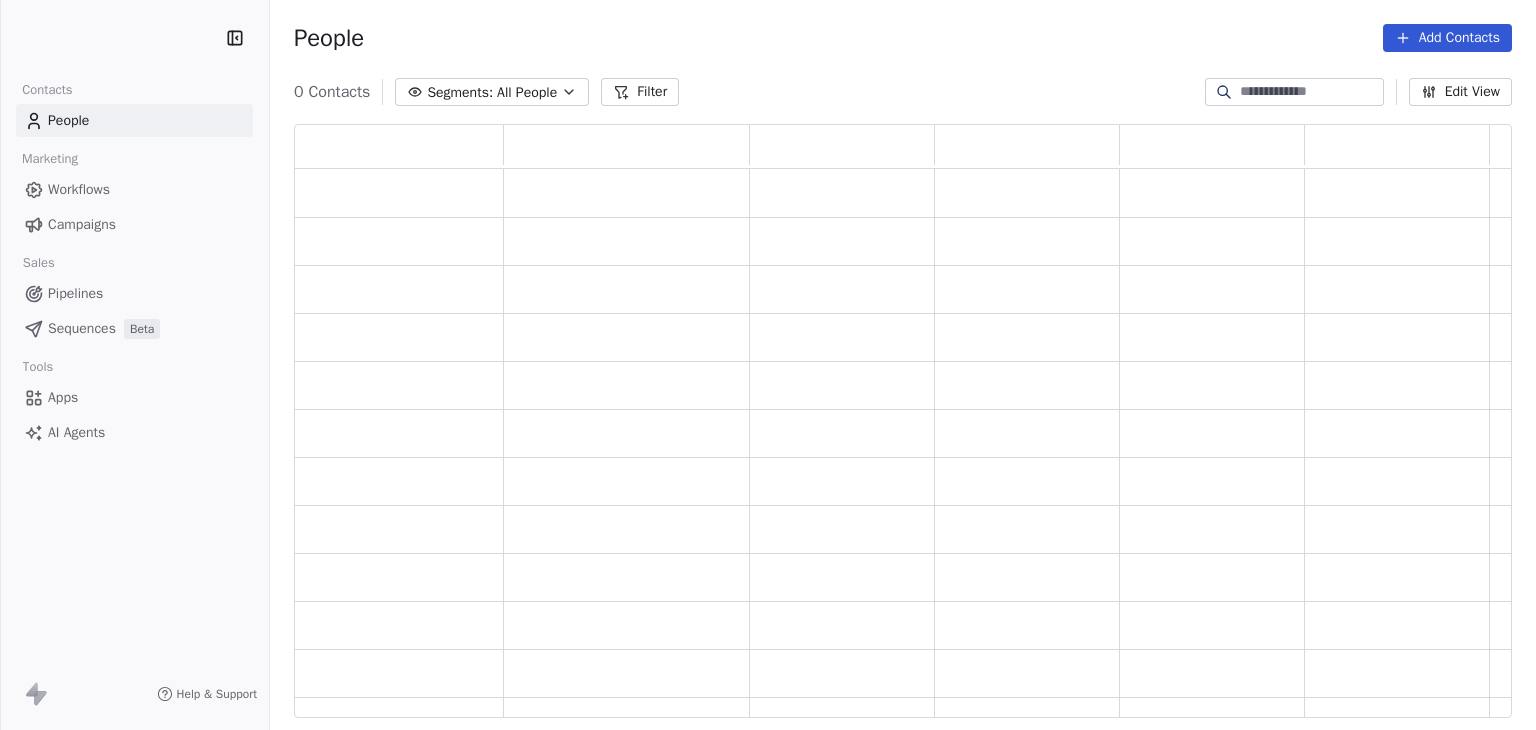 scroll, scrollTop: 0, scrollLeft: 0, axis: both 